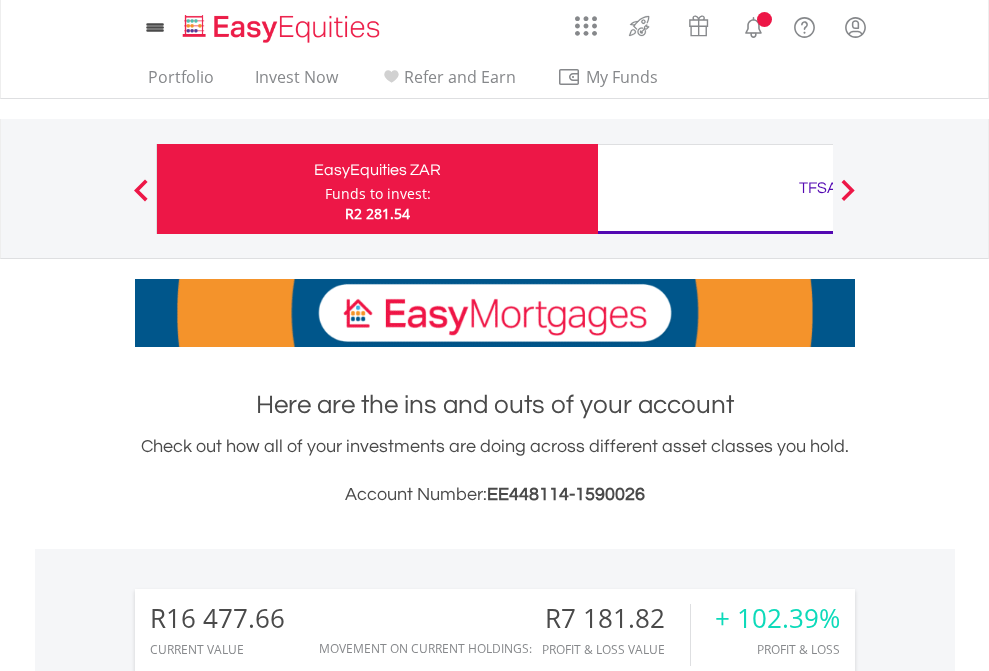 scroll, scrollTop: 0, scrollLeft: 0, axis: both 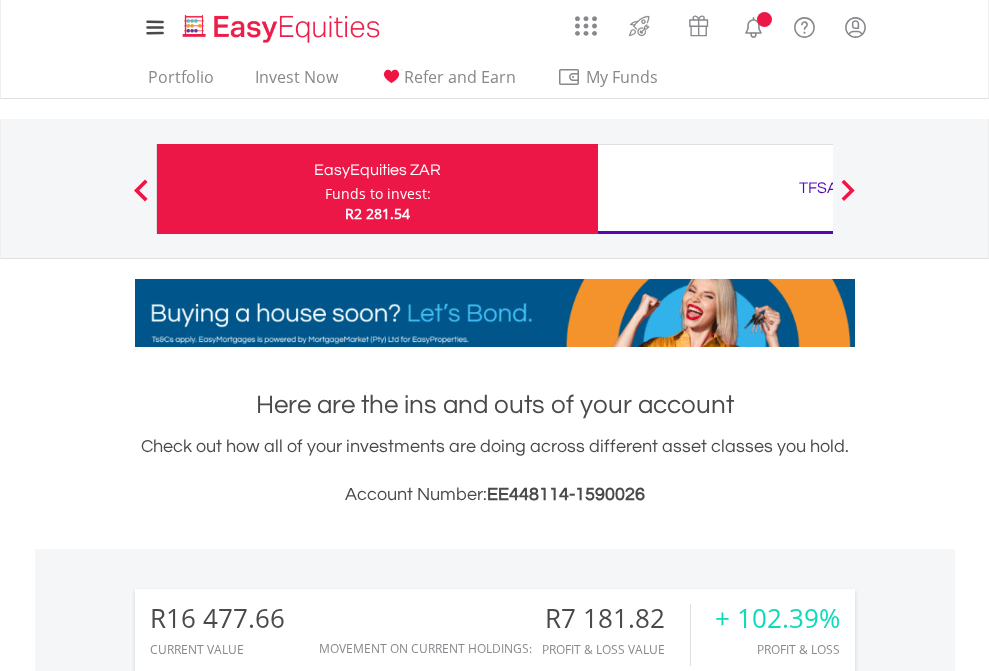 click on "Funds to invest:" at bounding box center (378, 194) 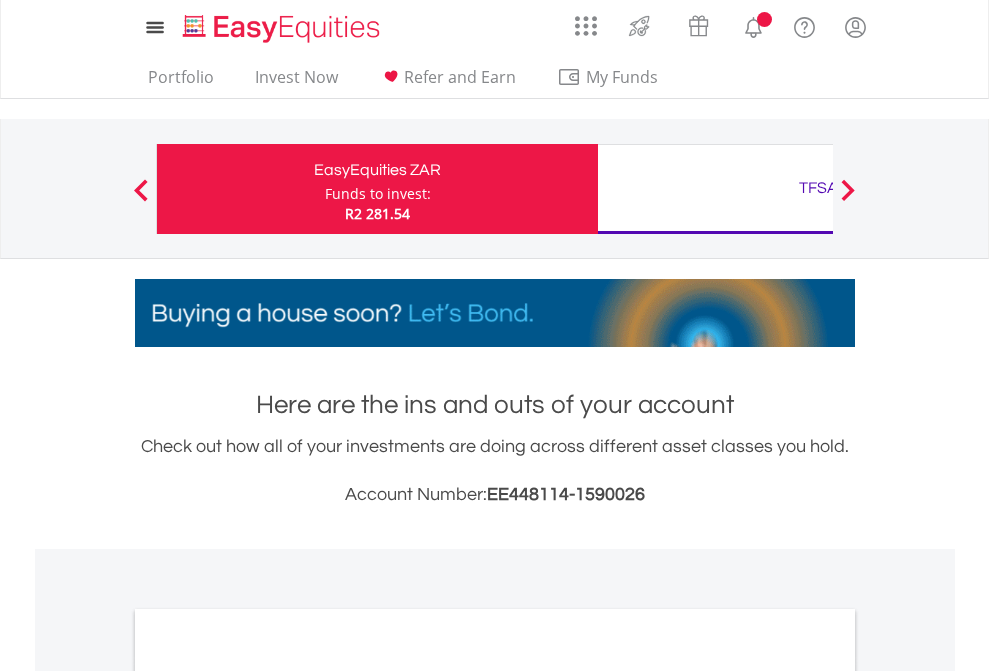 scroll, scrollTop: 0, scrollLeft: 0, axis: both 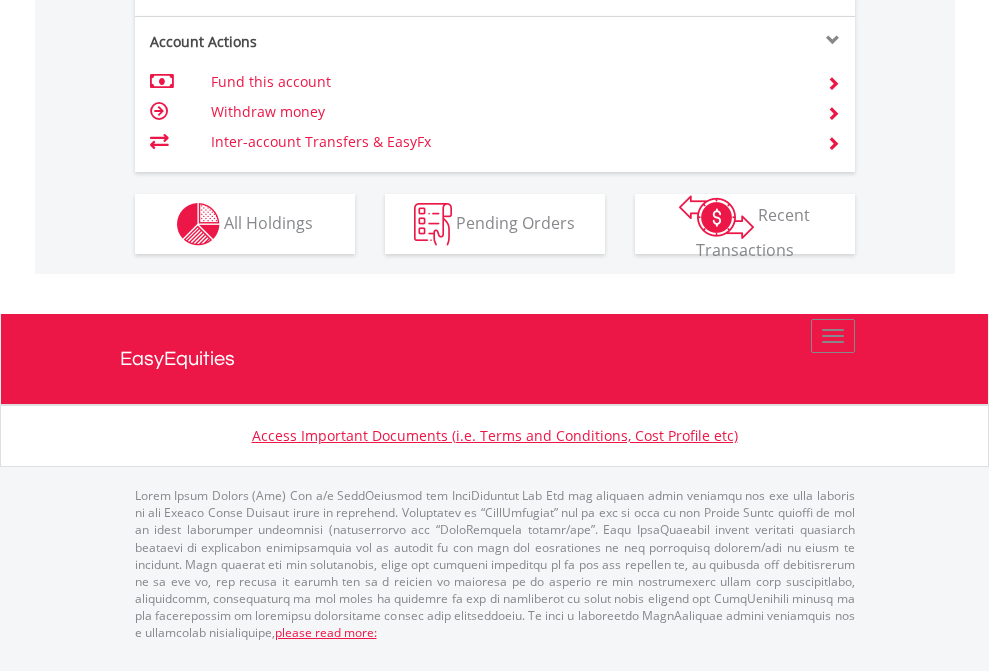 click on "Investment types" at bounding box center [706, -337] 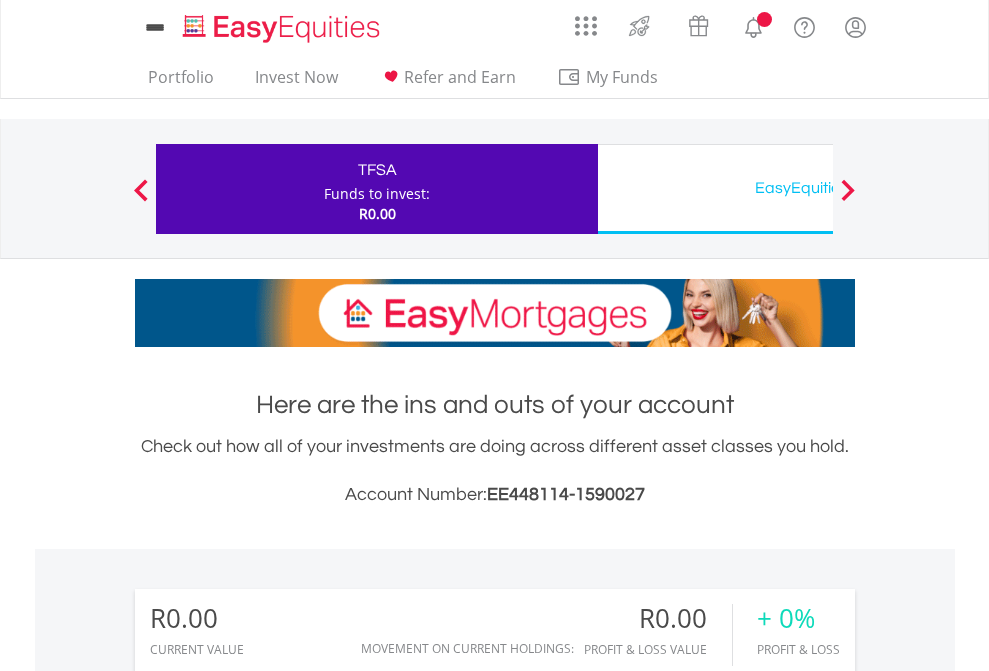 scroll, scrollTop: 0, scrollLeft: 0, axis: both 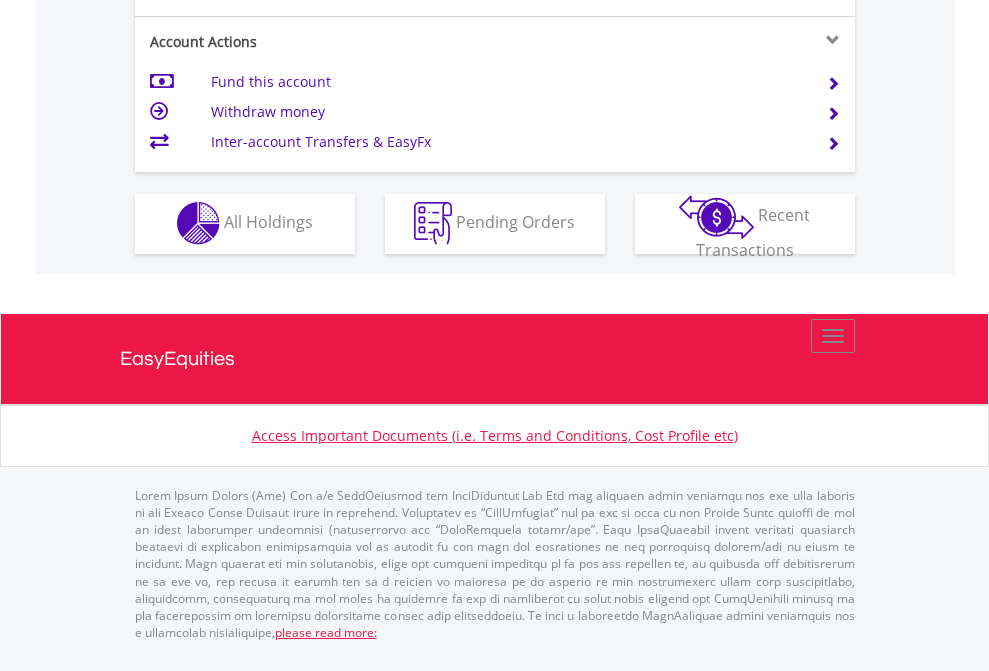 click on "Investment types" at bounding box center [706, -353] 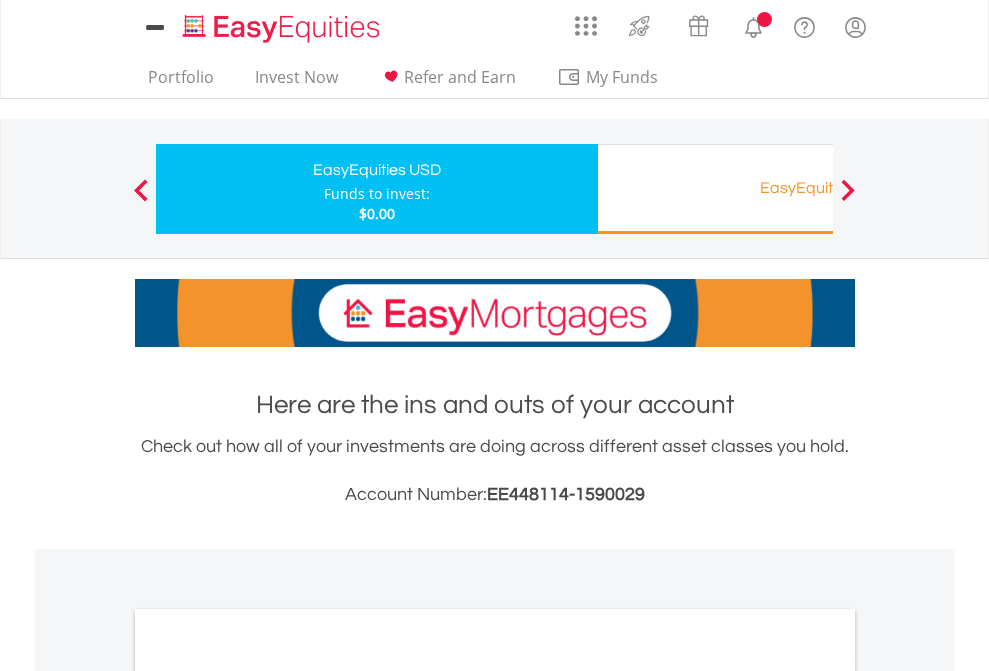 scroll, scrollTop: 0, scrollLeft: 0, axis: both 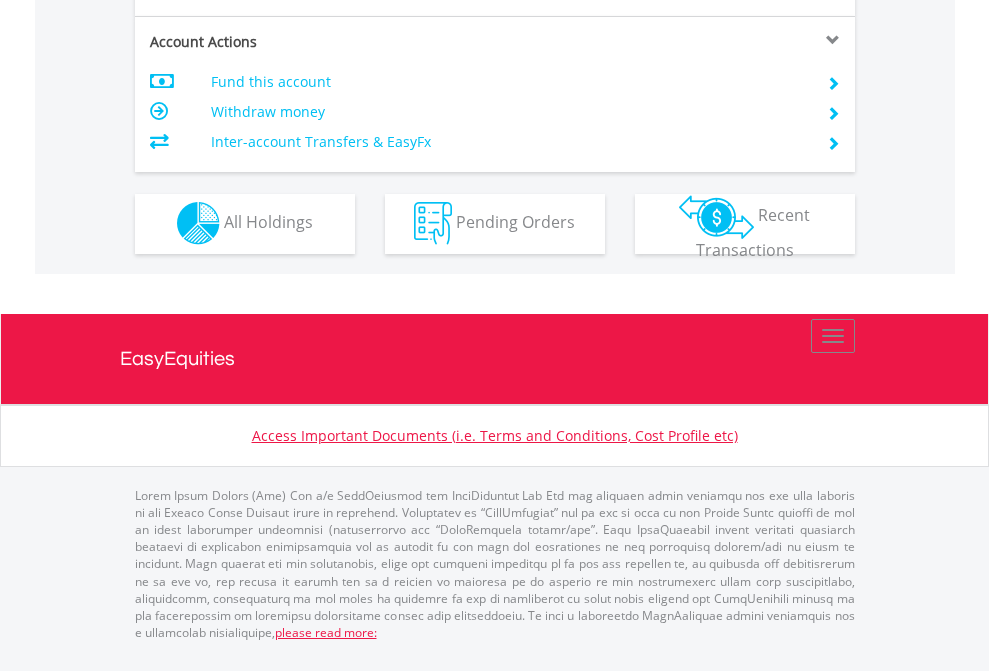 click on "Investment types" at bounding box center [706, -353] 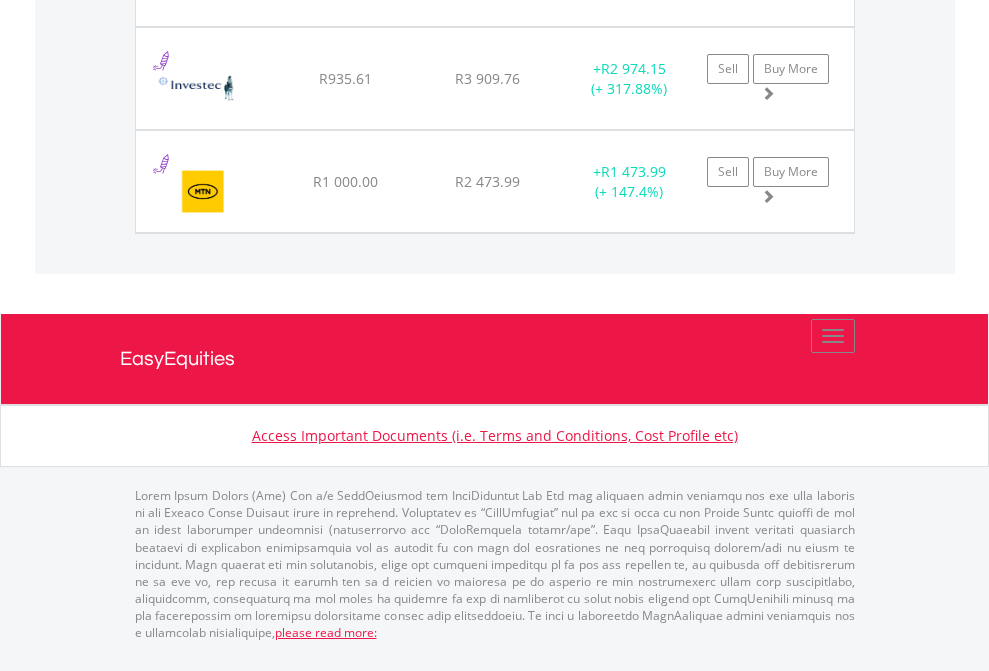 scroll, scrollTop: 144, scrollLeft: 0, axis: vertical 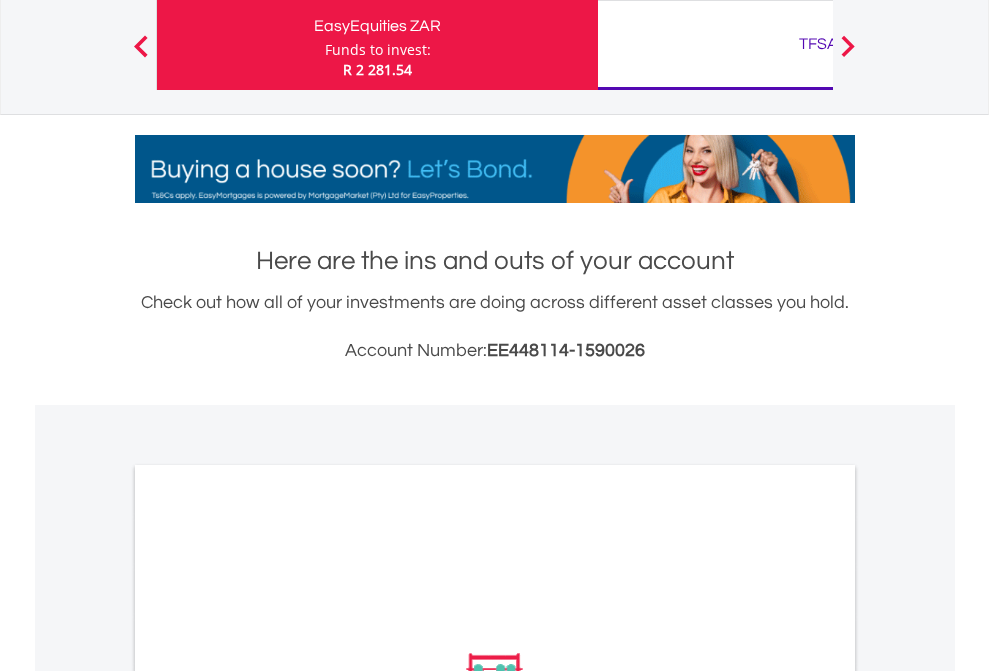 click on "TFSA" at bounding box center [818, 44] 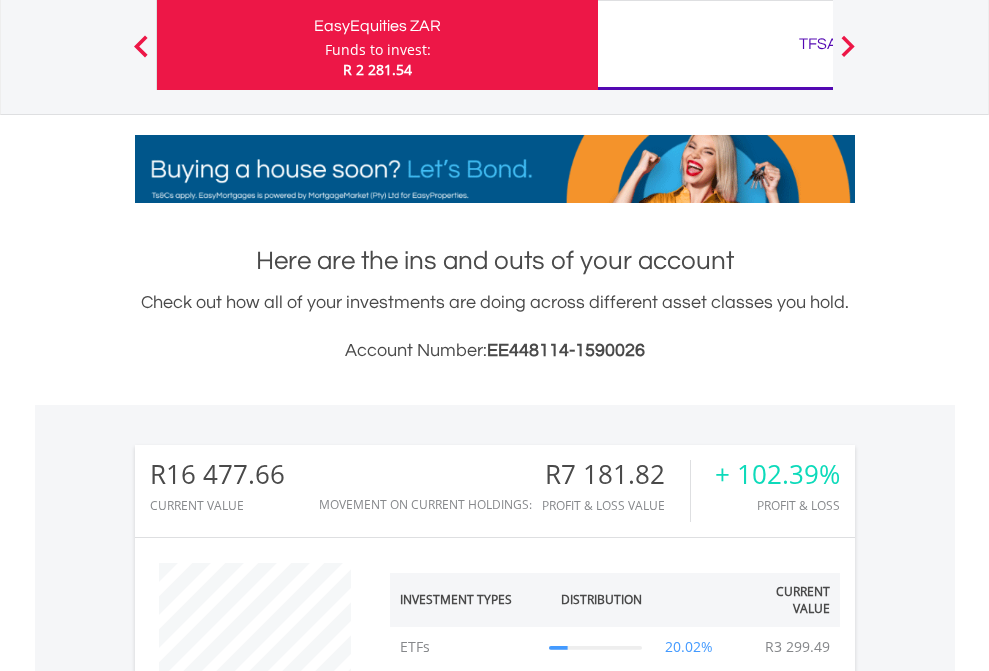 scroll, scrollTop: 999808, scrollLeft: 999687, axis: both 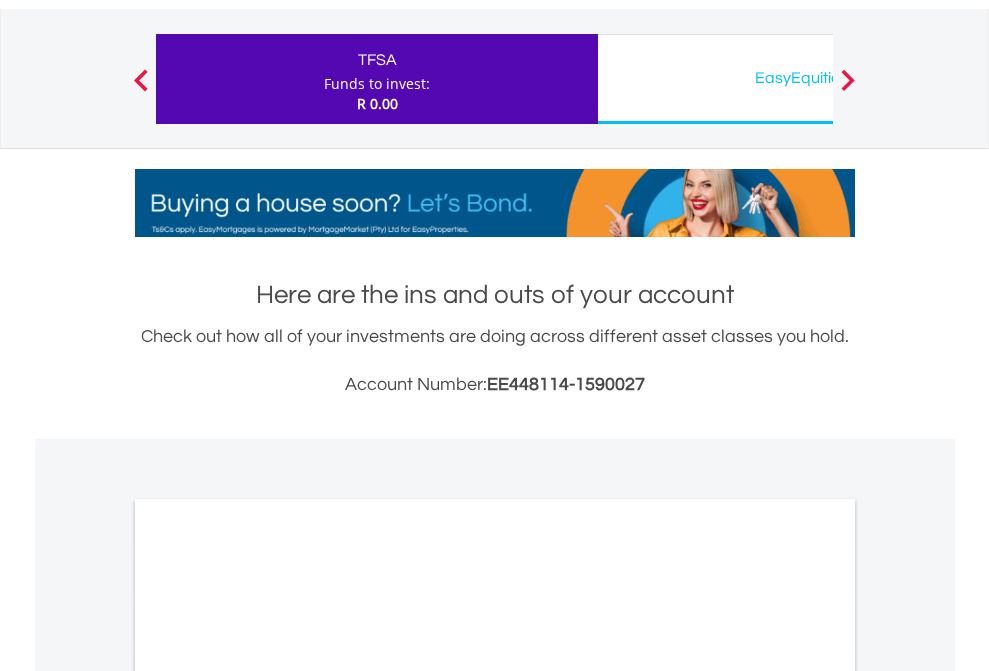 click on "All Holdings" at bounding box center [268, 986] 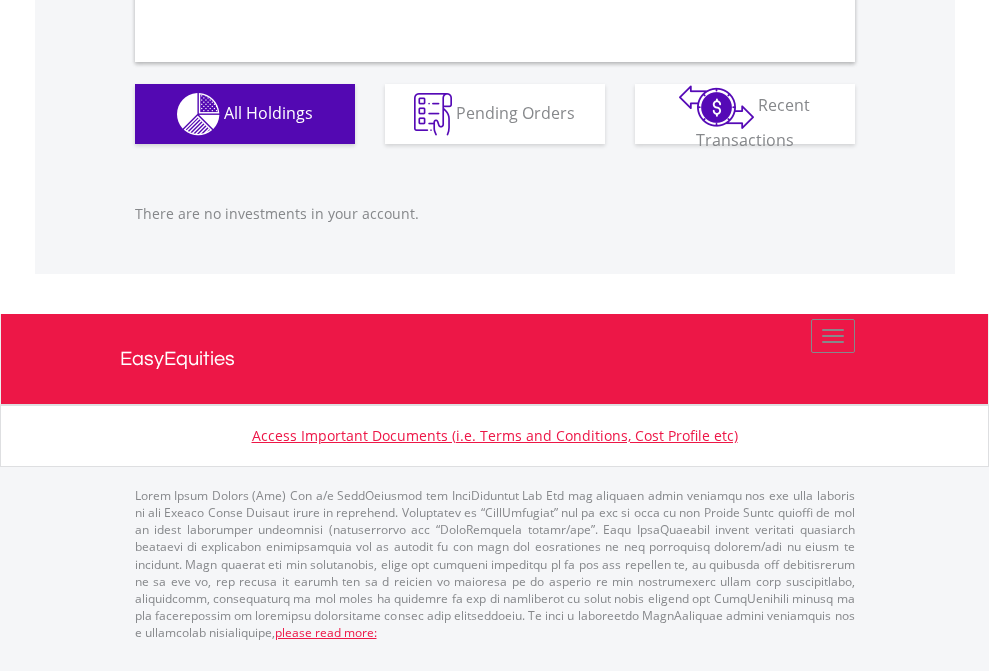 scroll, scrollTop: 1980, scrollLeft: 0, axis: vertical 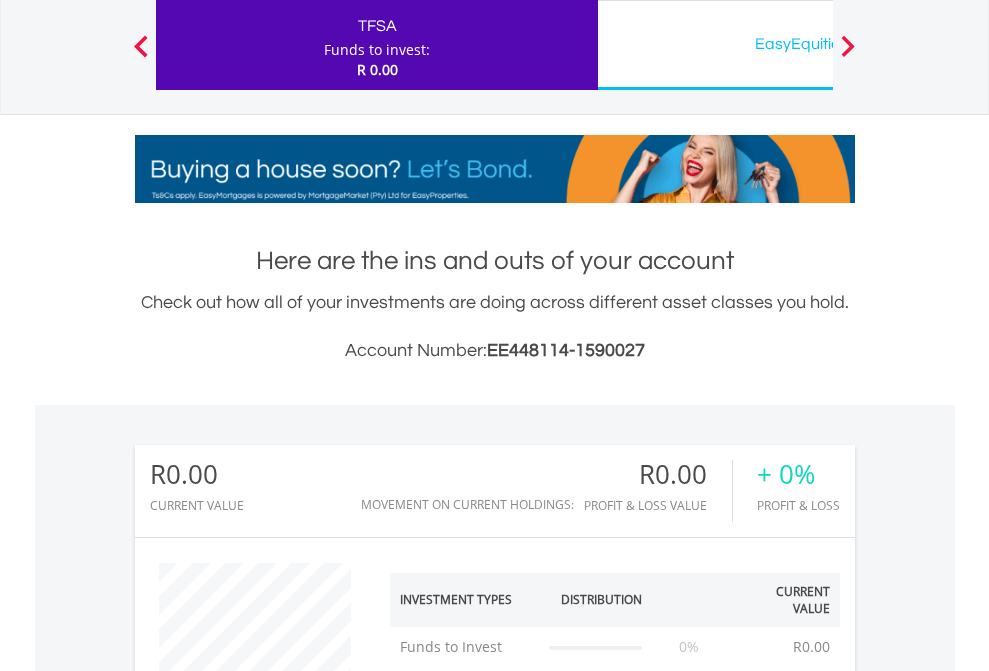 click on "EasyEquities USD" at bounding box center [818, 44] 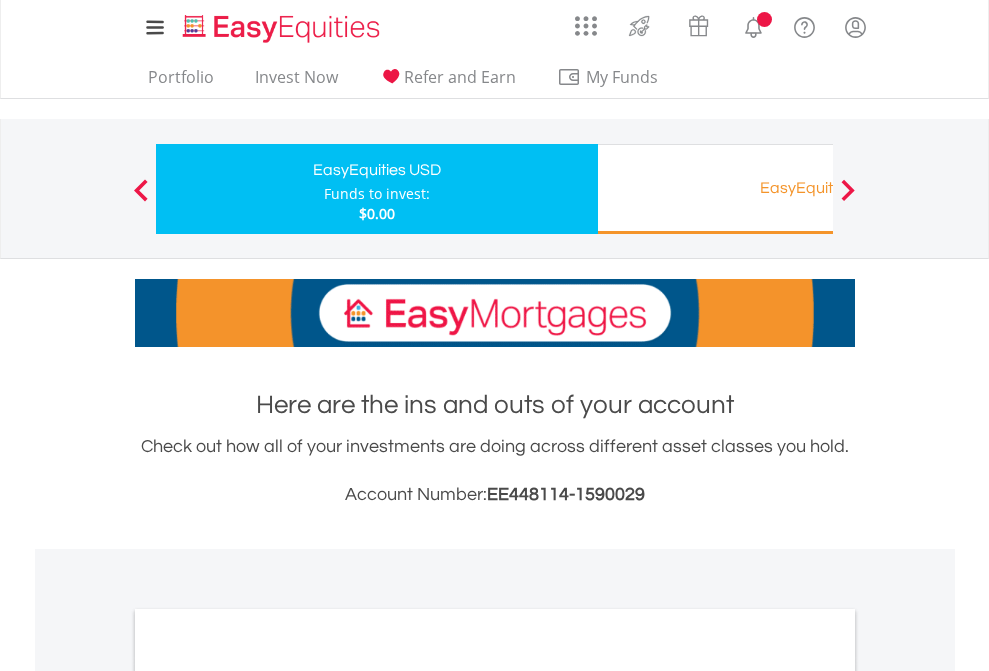 scroll, scrollTop: 0, scrollLeft: 0, axis: both 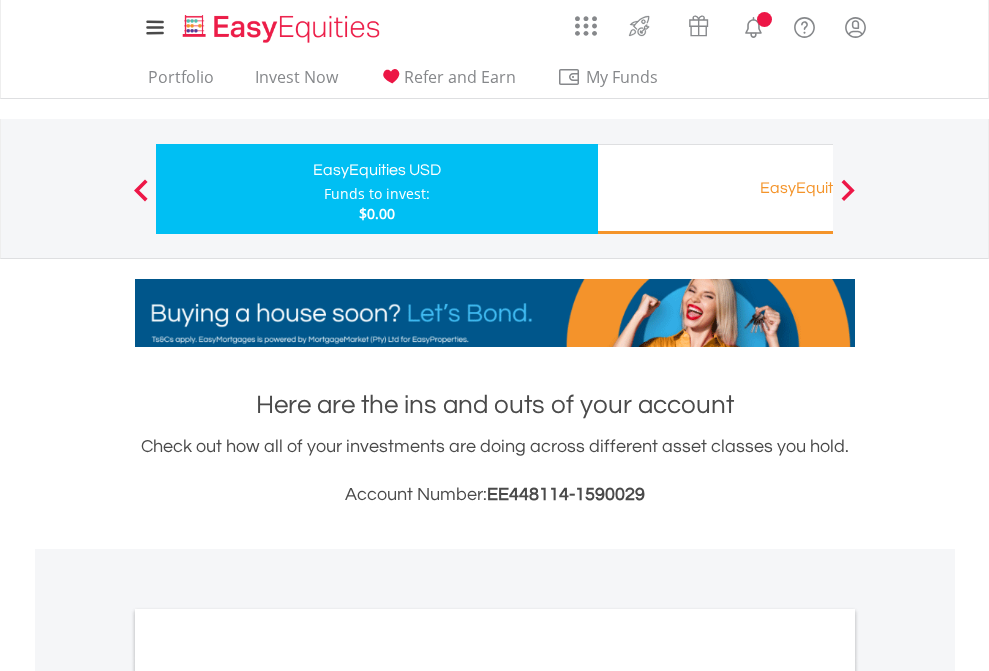 click on "All Holdings" at bounding box center [268, 1096] 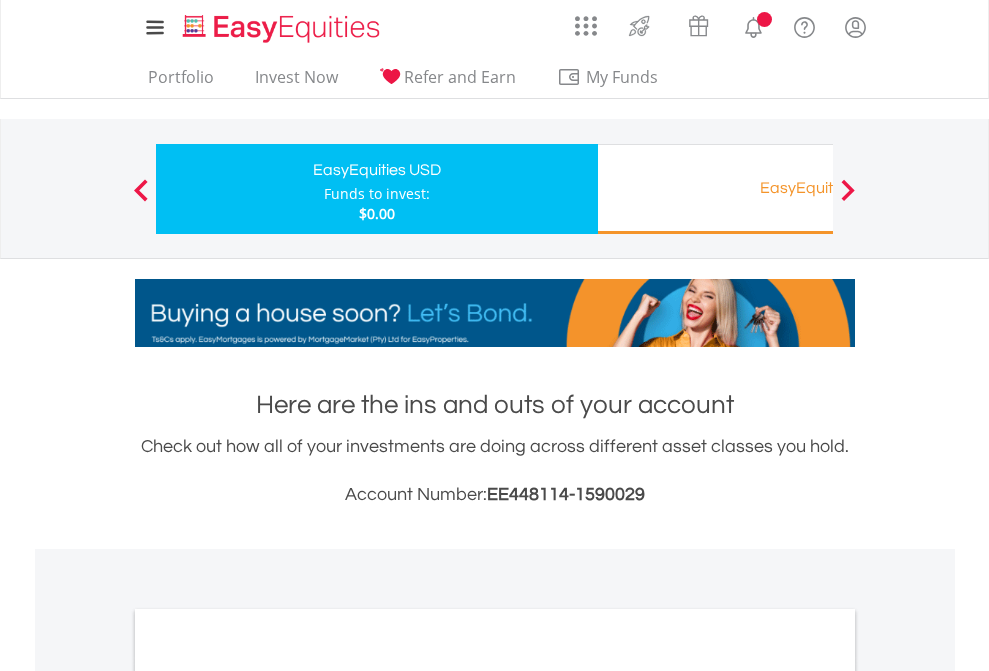scroll, scrollTop: 1202, scrollLeft: 0, axis: vertical 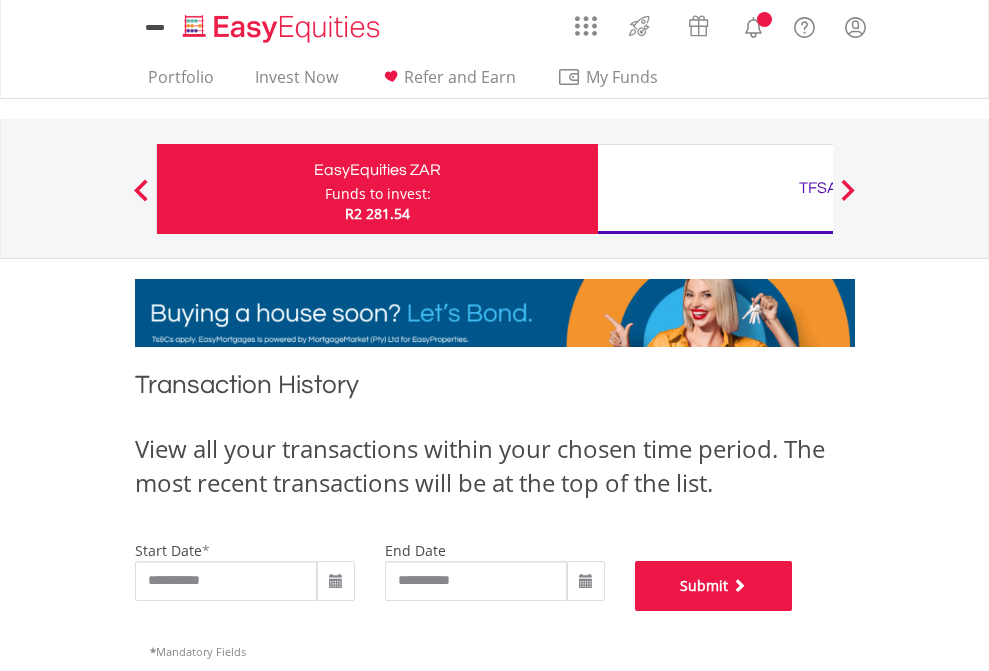 click on "Submit" at bounding box center [714, 586] 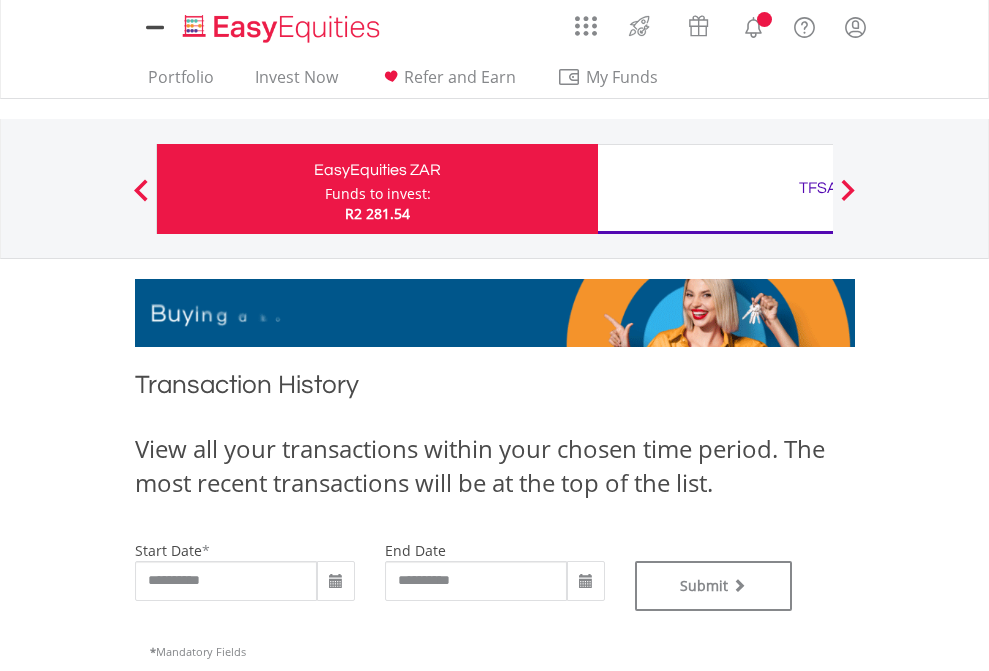 scroll, scrollTop: 0, scrollLeft: 0, axis: both 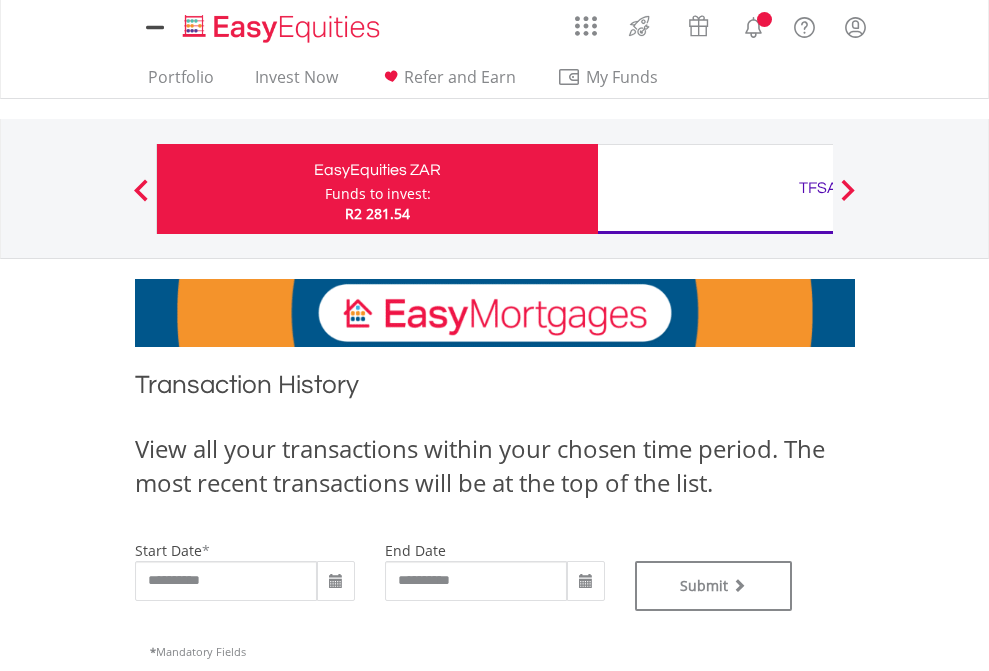 click on "TFSA" at bounding box center [818, 188] 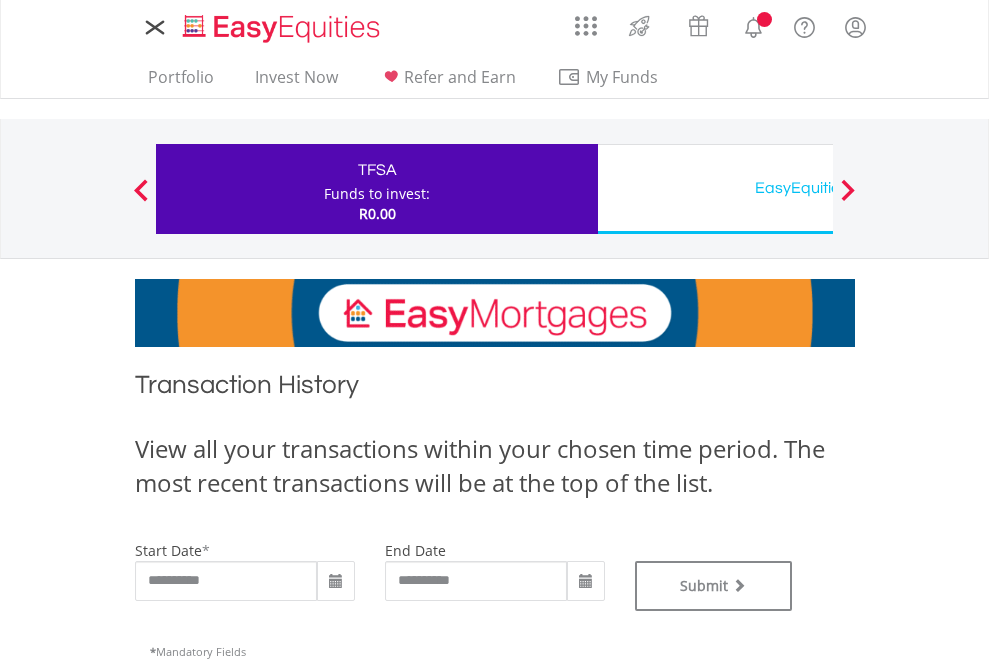 scroll, scrollTop: 0, scrollLeft: 0, axis: both 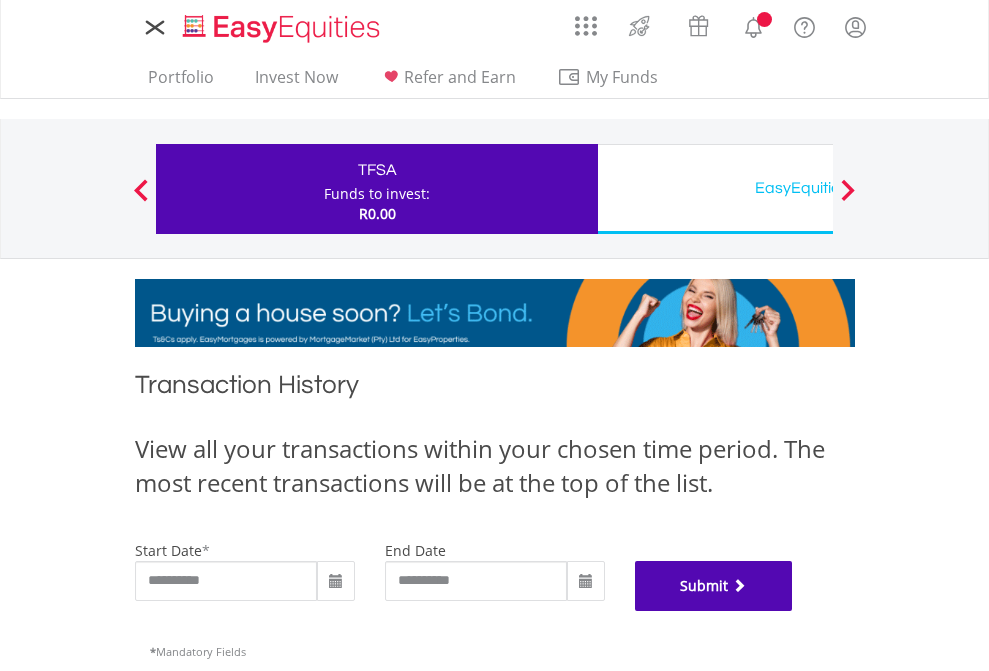 click on "Submit" at bounding box center (714, 586) 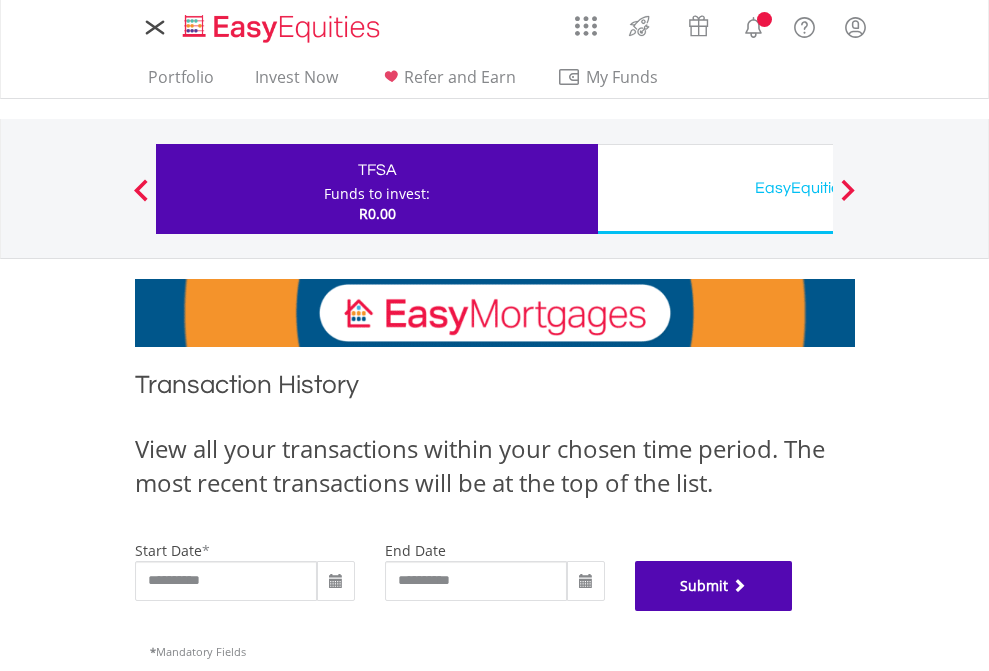 scroll, scrollTop: 811, scrollLeft: 0, axis: vertical 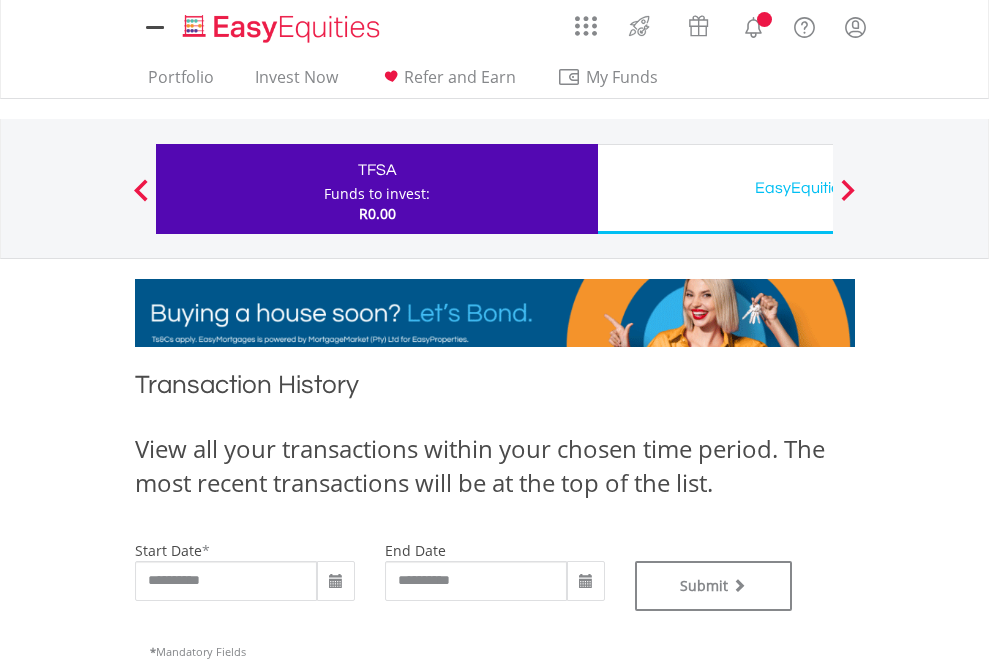click on "EasyEquities USD" at bounding box center [818, 188] 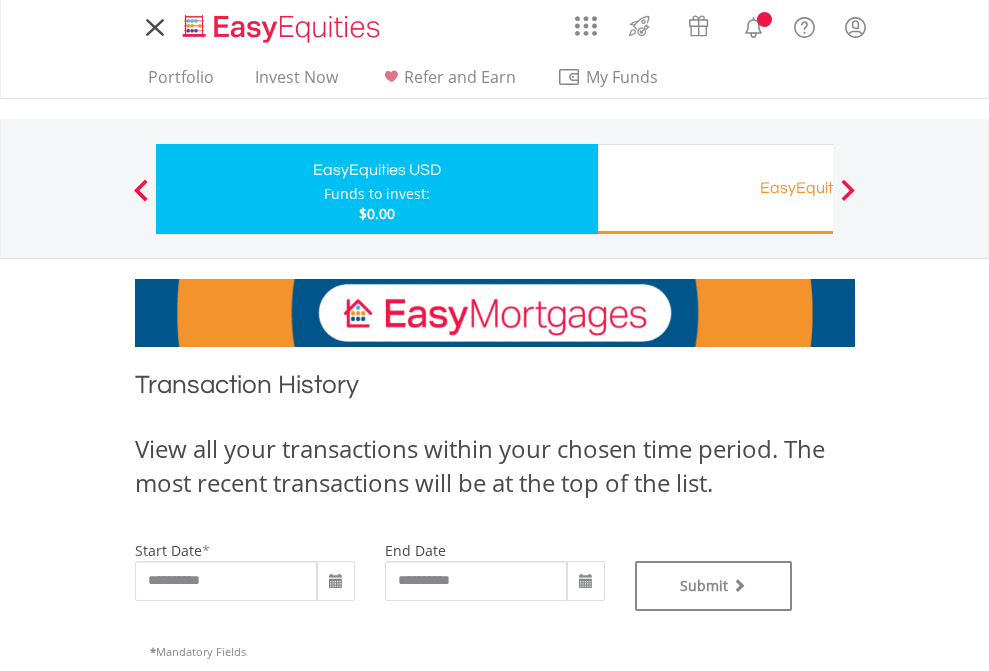 scroll, scrollTop: 0, scrollLeft: 0, axis: both 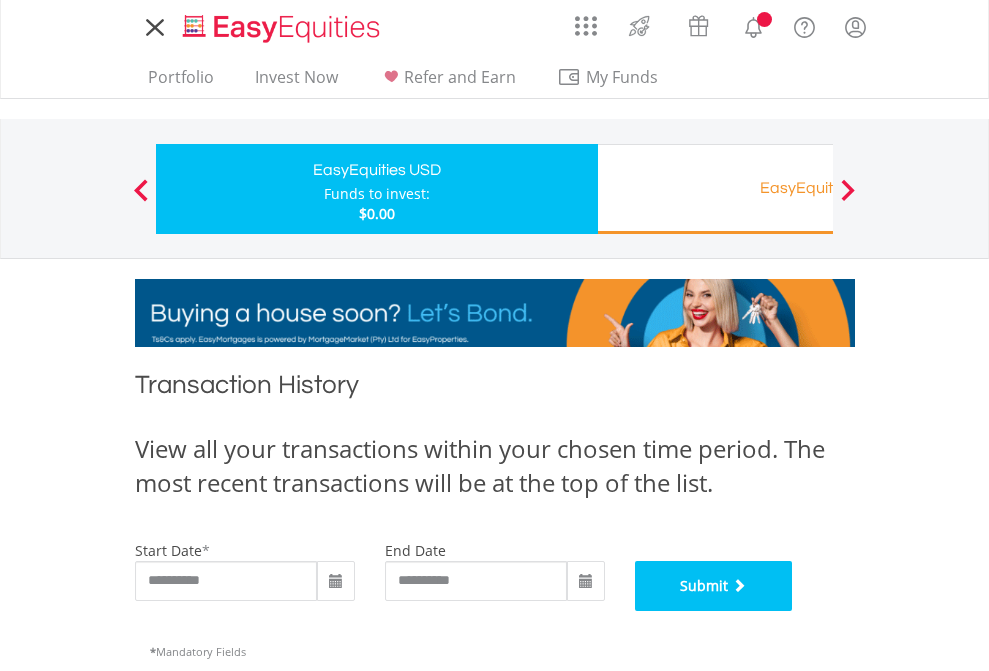 click on "Submit" at bounding box center (714, 586) 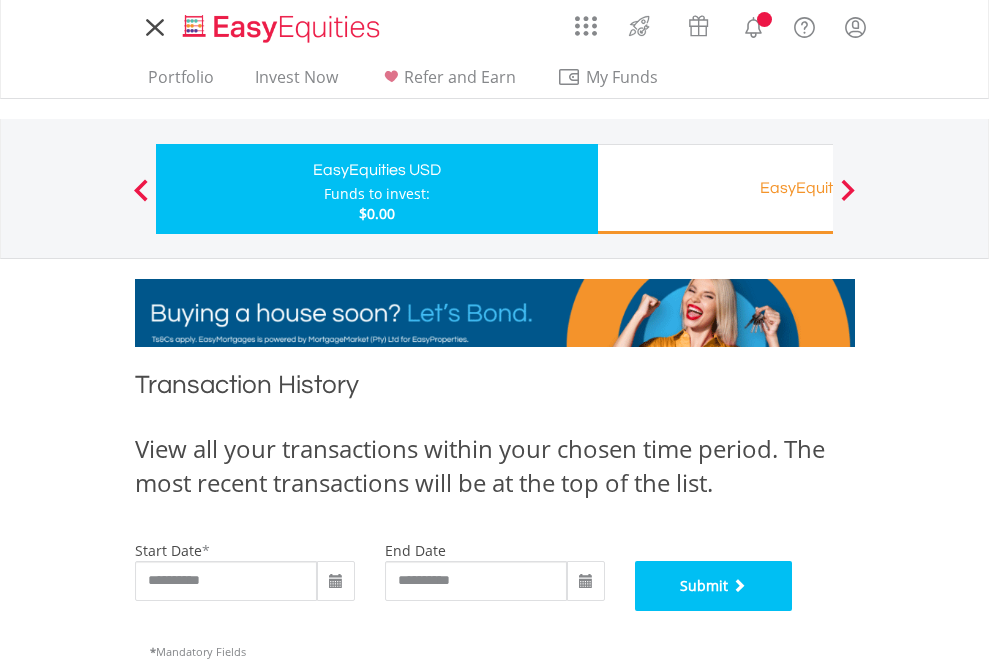 scroll, scrollTop: 811, scrollLeft: 0, axis: vertical 